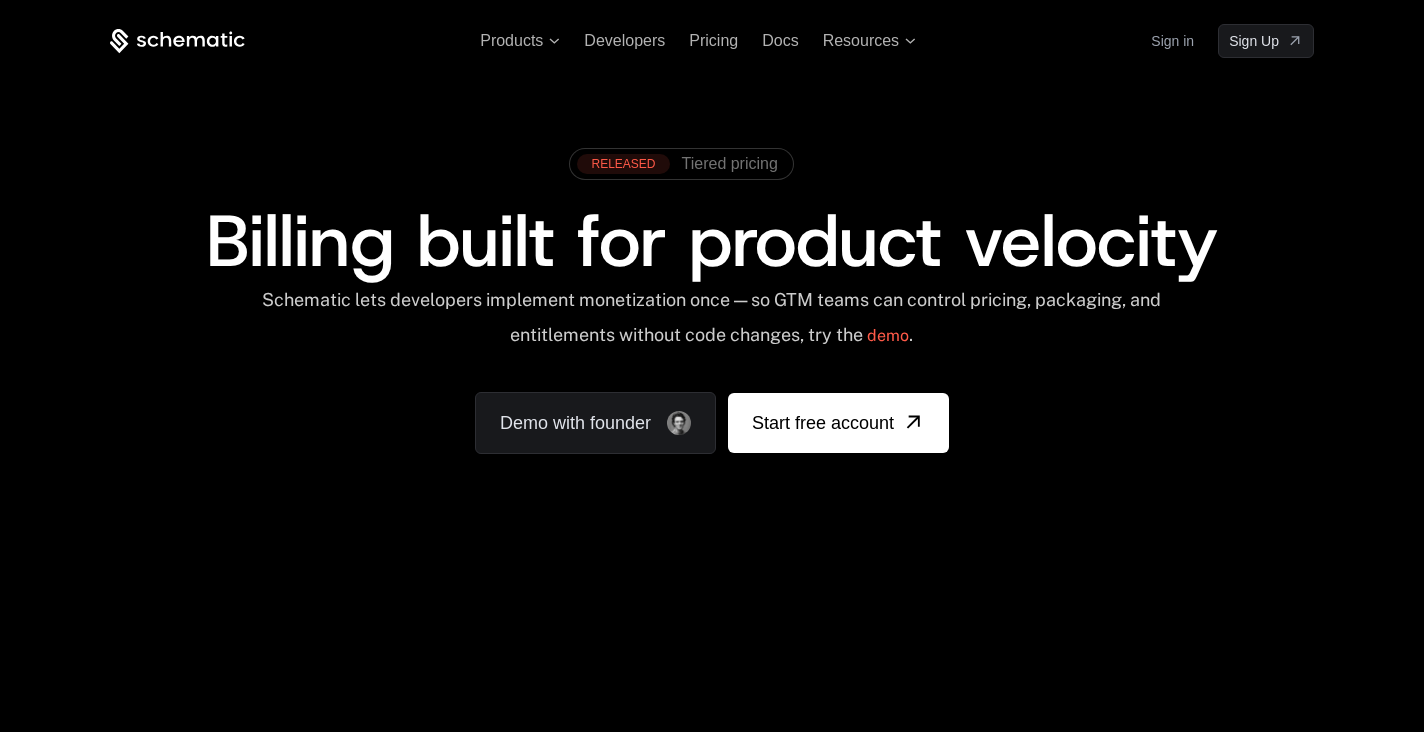 scroll, scrollTop: 0, scrollLeft: 0, axis: both 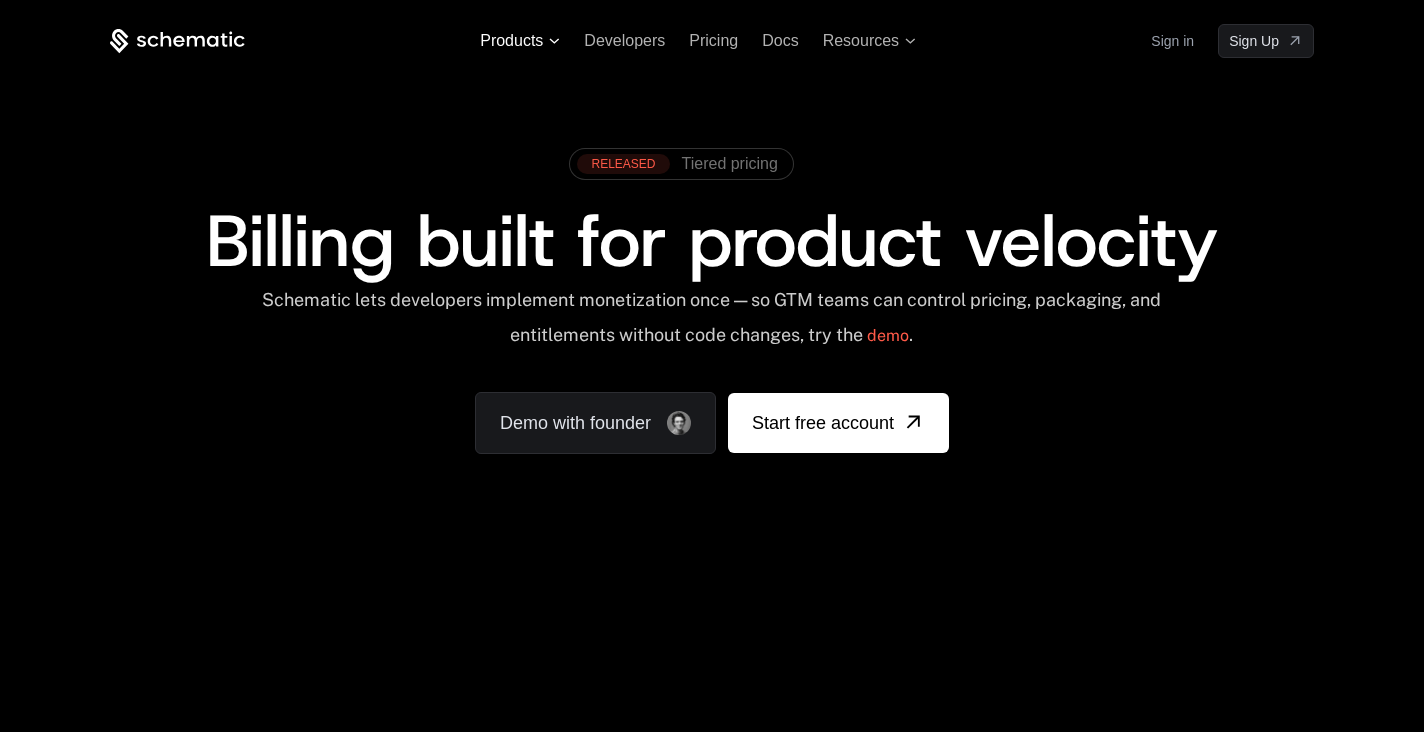 click on "Products" at bounding box center (520, 41) 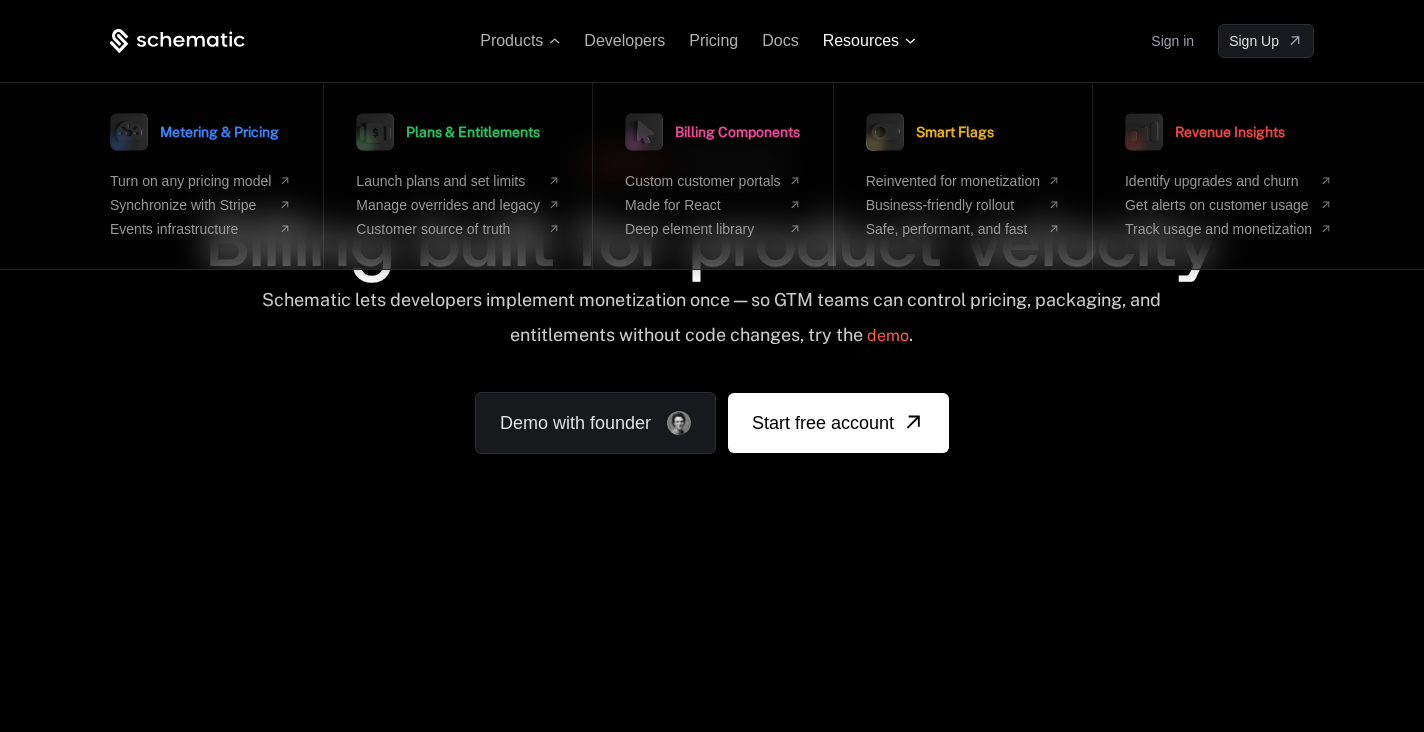 click 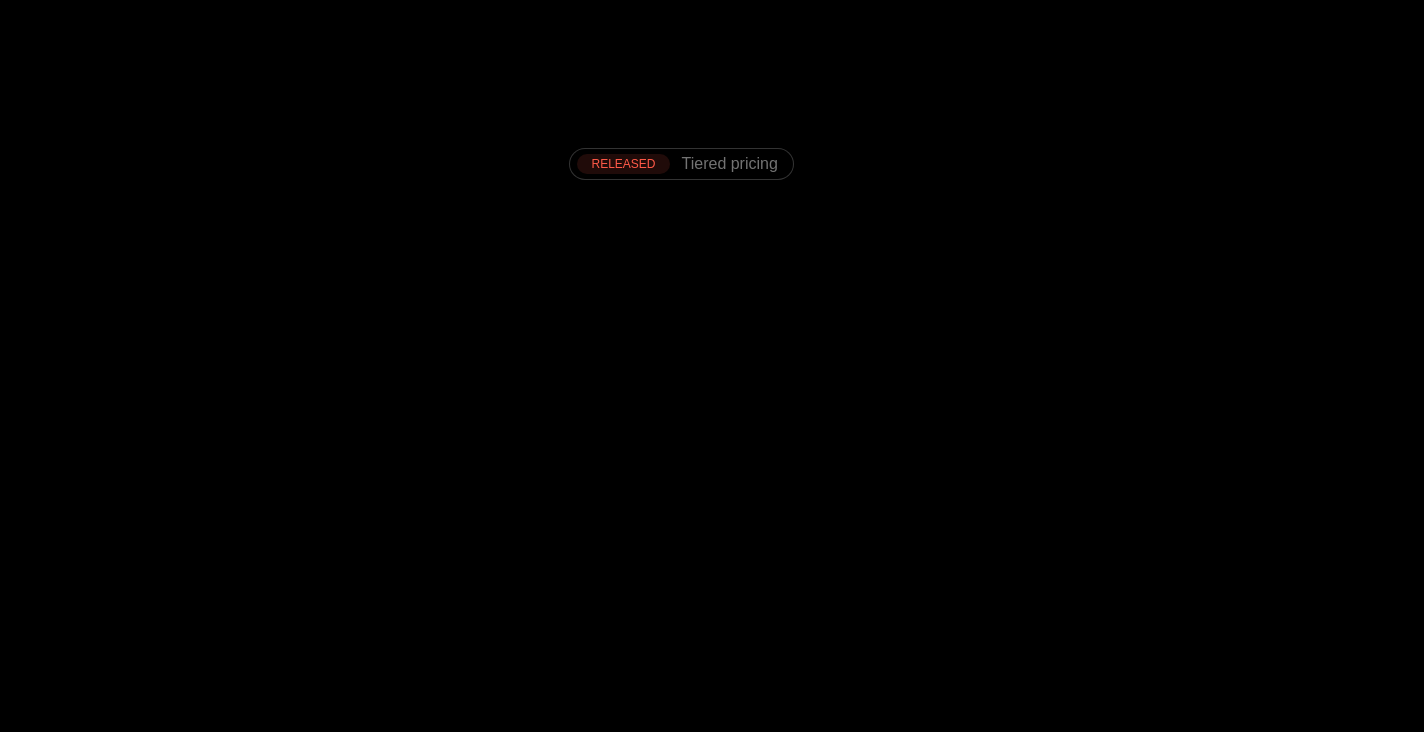 scroll, scrollTop: 0, scrollLeft: 0, axis: both 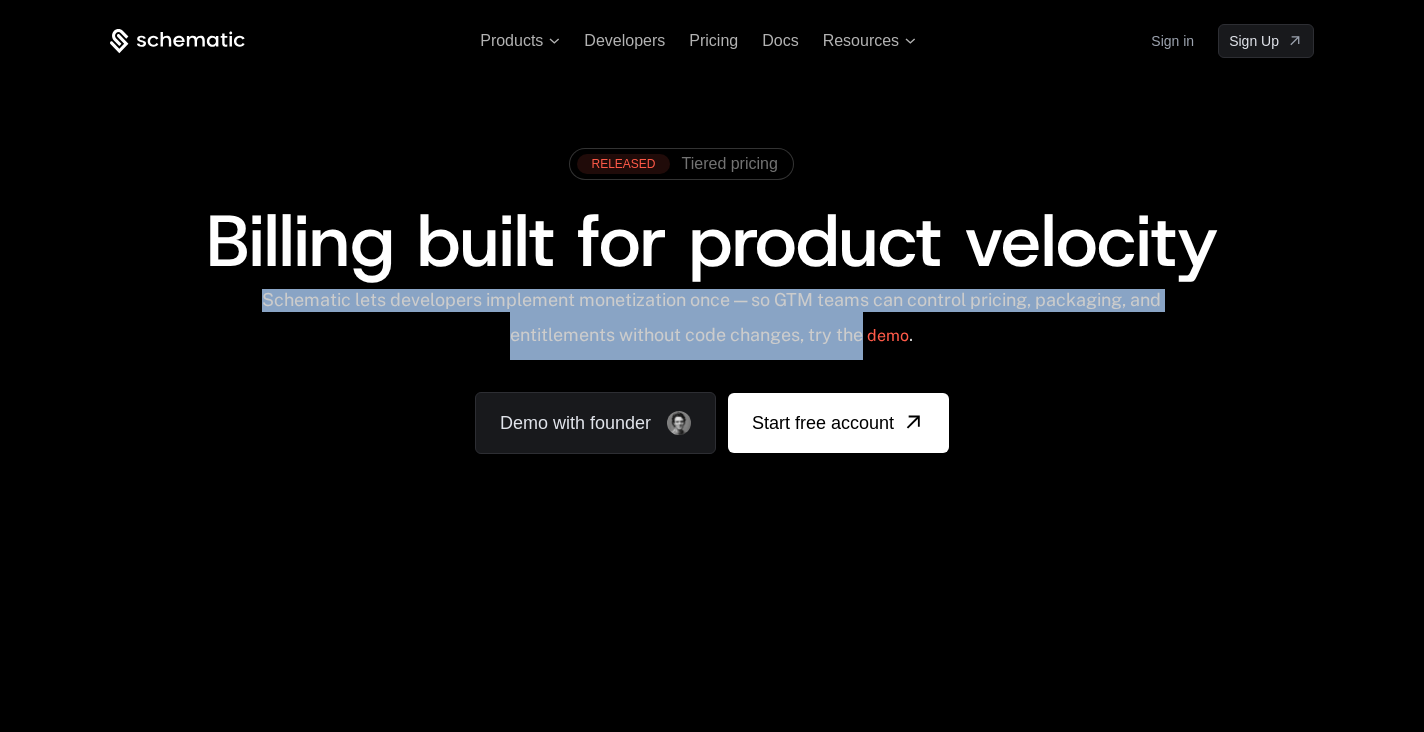 drag, startPoint x: 280, startPoint y: 299, endPoint x: 884, endPoint y: 329, distance: 604.74457 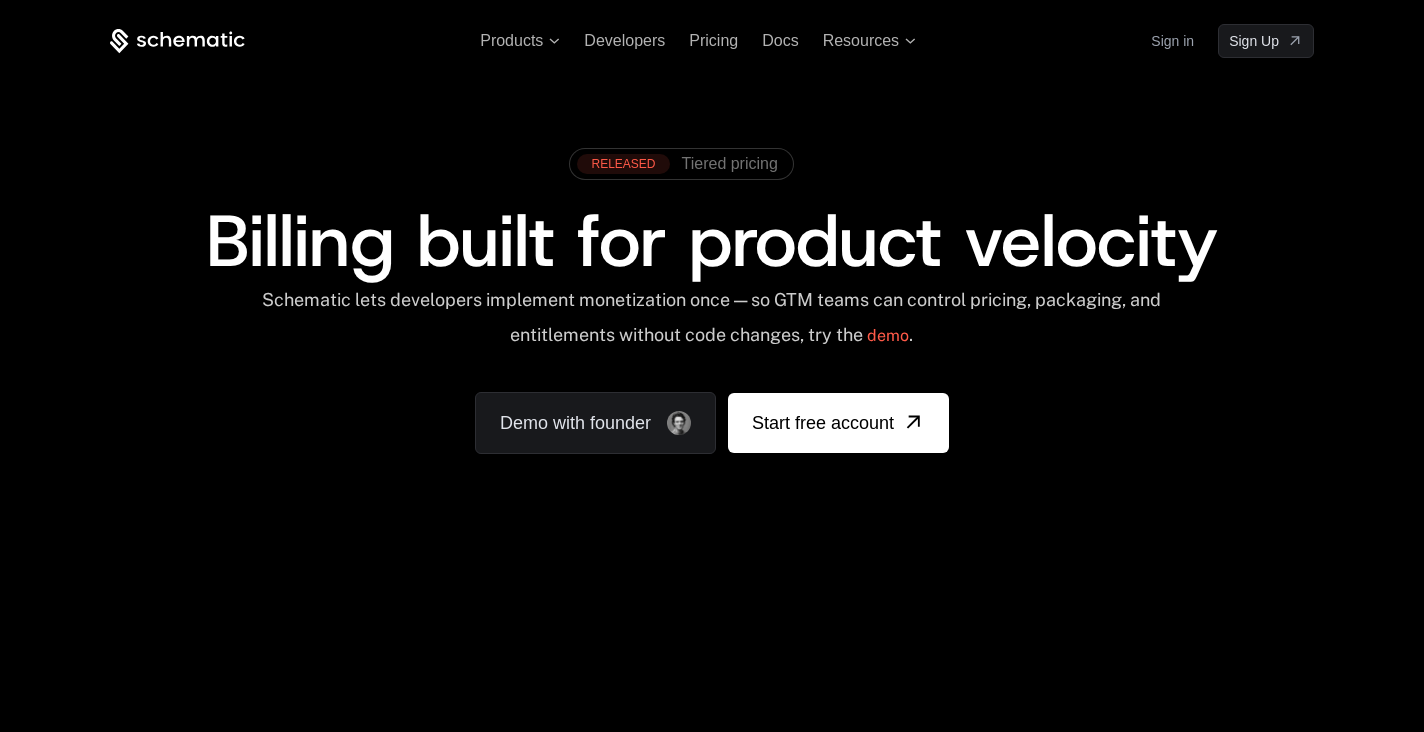 scroll, scrollTop: 0, scrollLeft: 0, axis: both 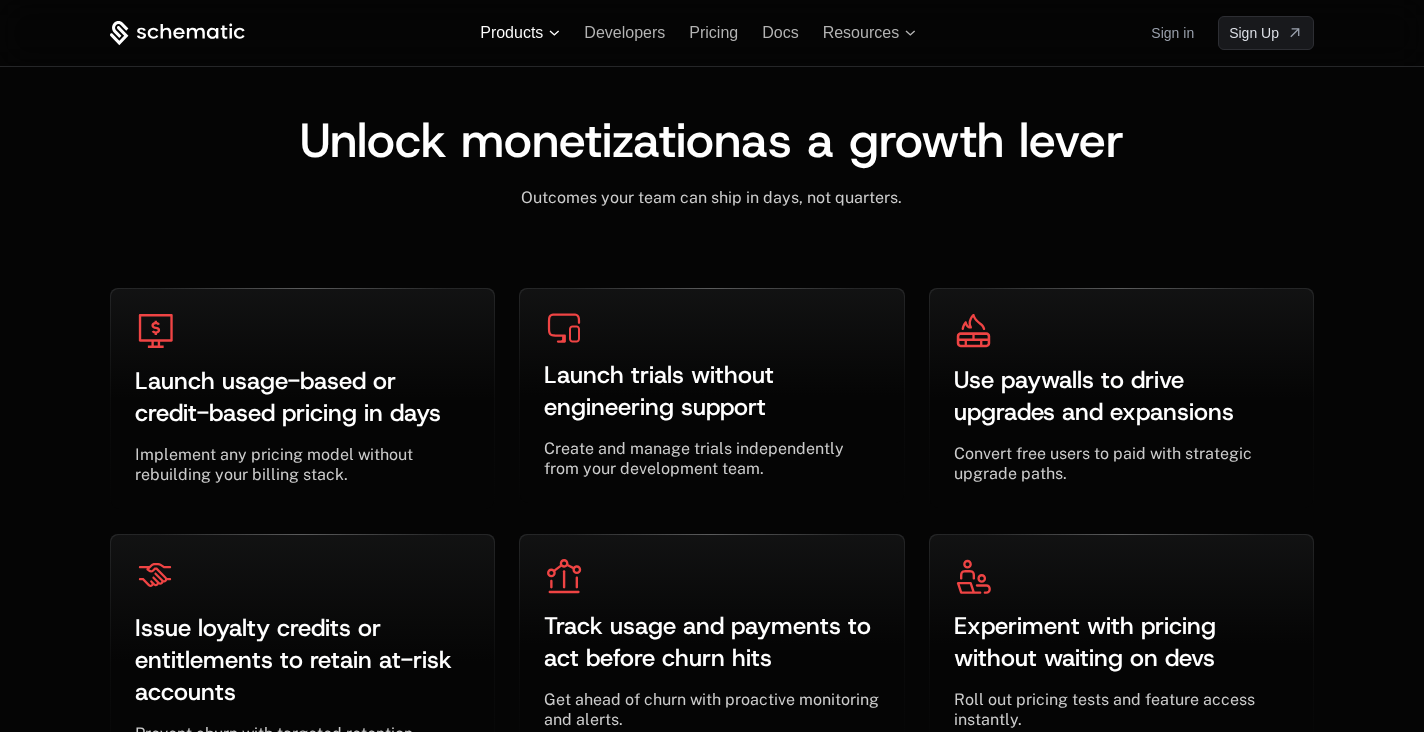 click 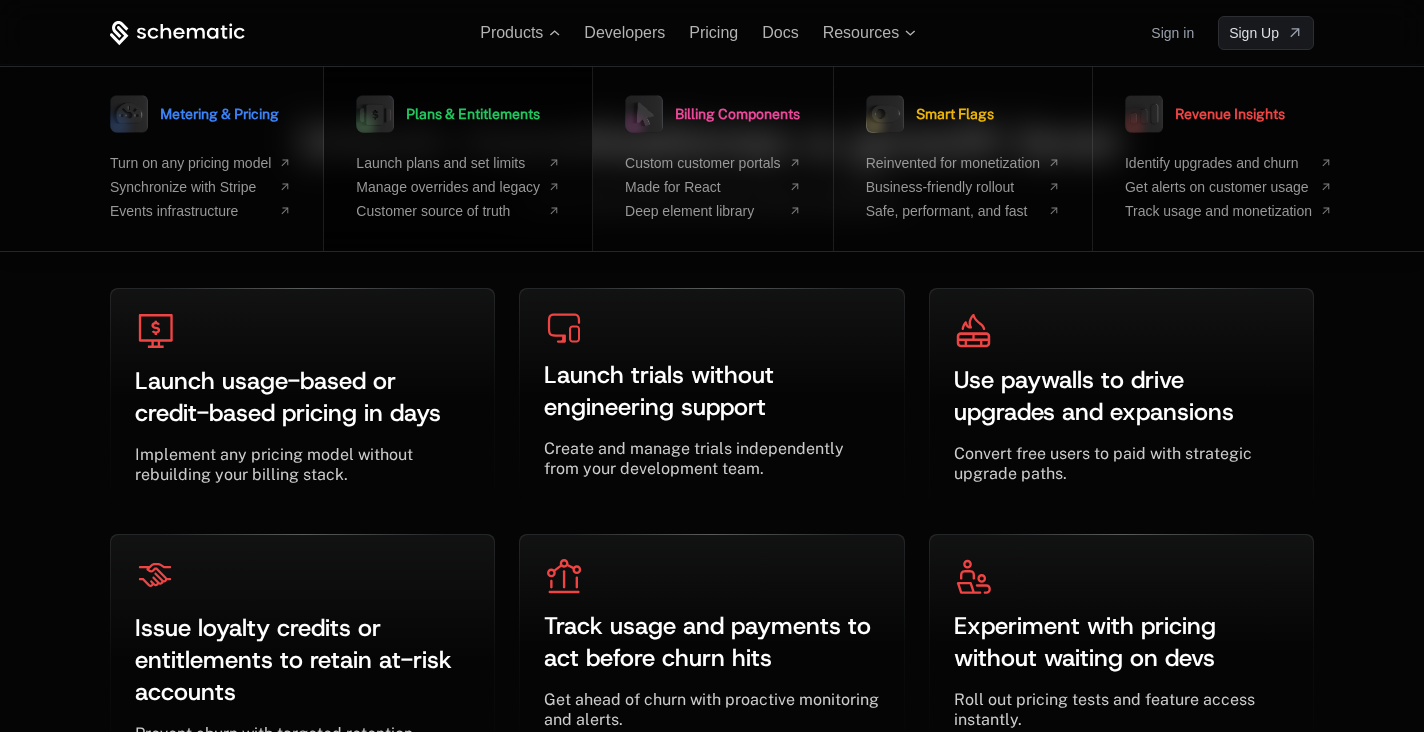 click on "Plans & Entitlements" at bounding box center (473, 114) 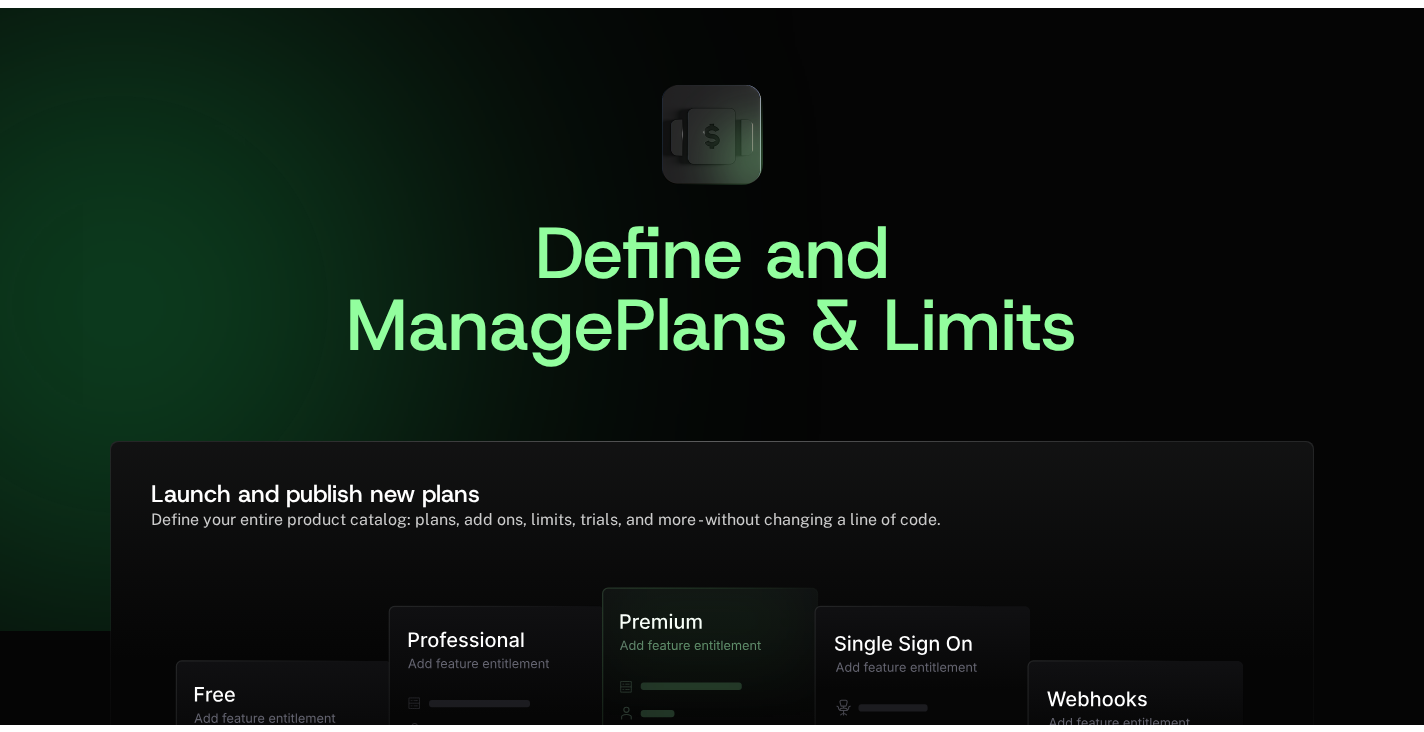 scroll, scrollTop: 0, scrollLeft: 0, axis: both 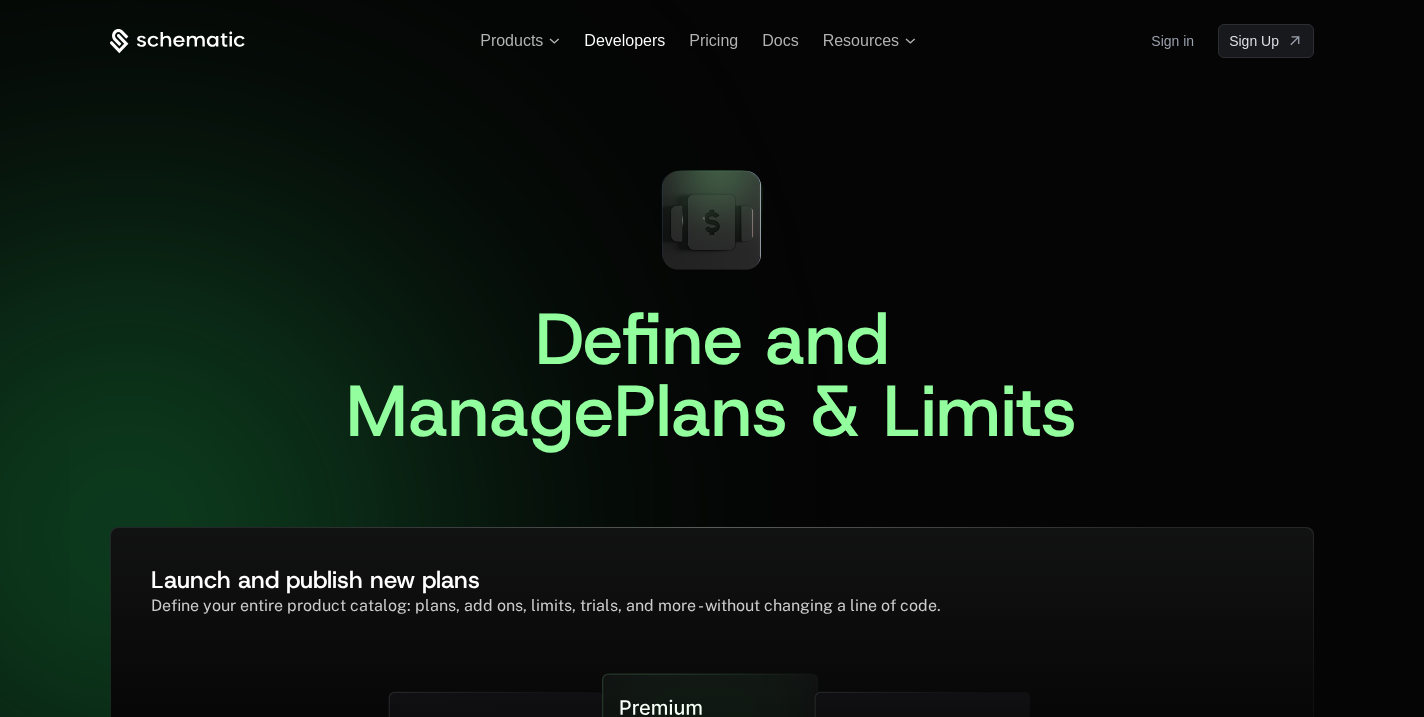 click on "Developers" at bounding box center [624, 40] 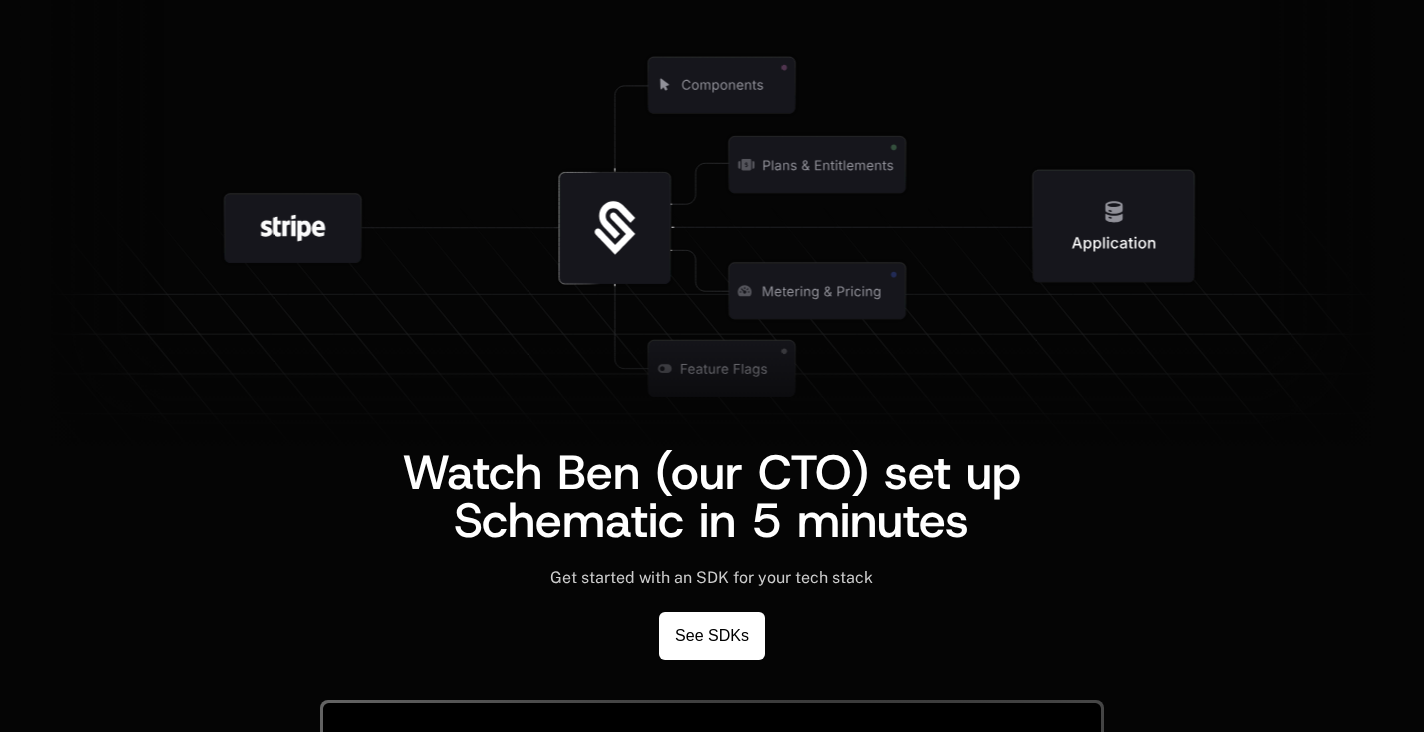 scroll, scrollTop: 4306, scrollLeft: 0, axis: vertical 